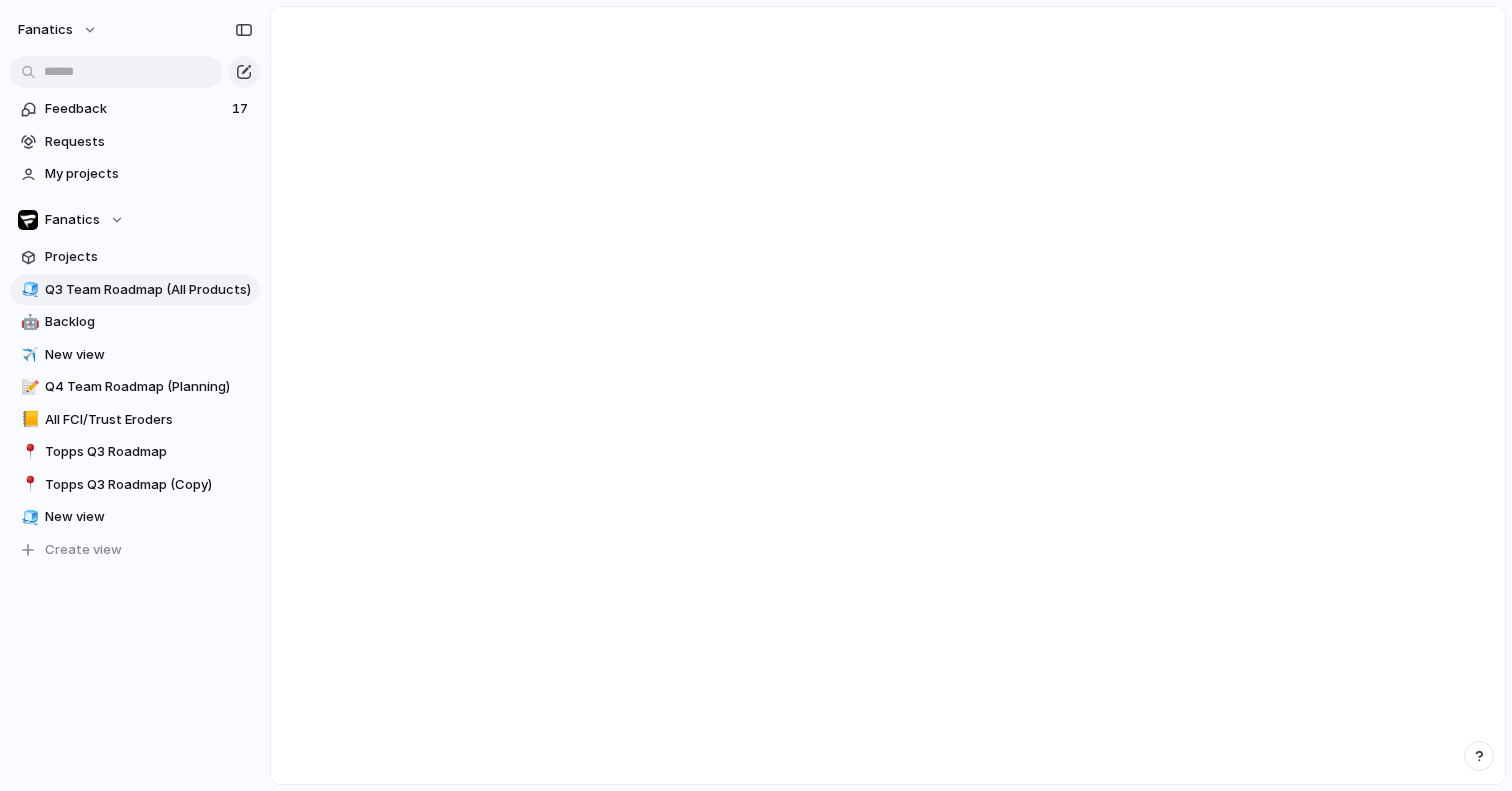 scroll, scrollTop: 0, scrollLeft: 0, axis: both 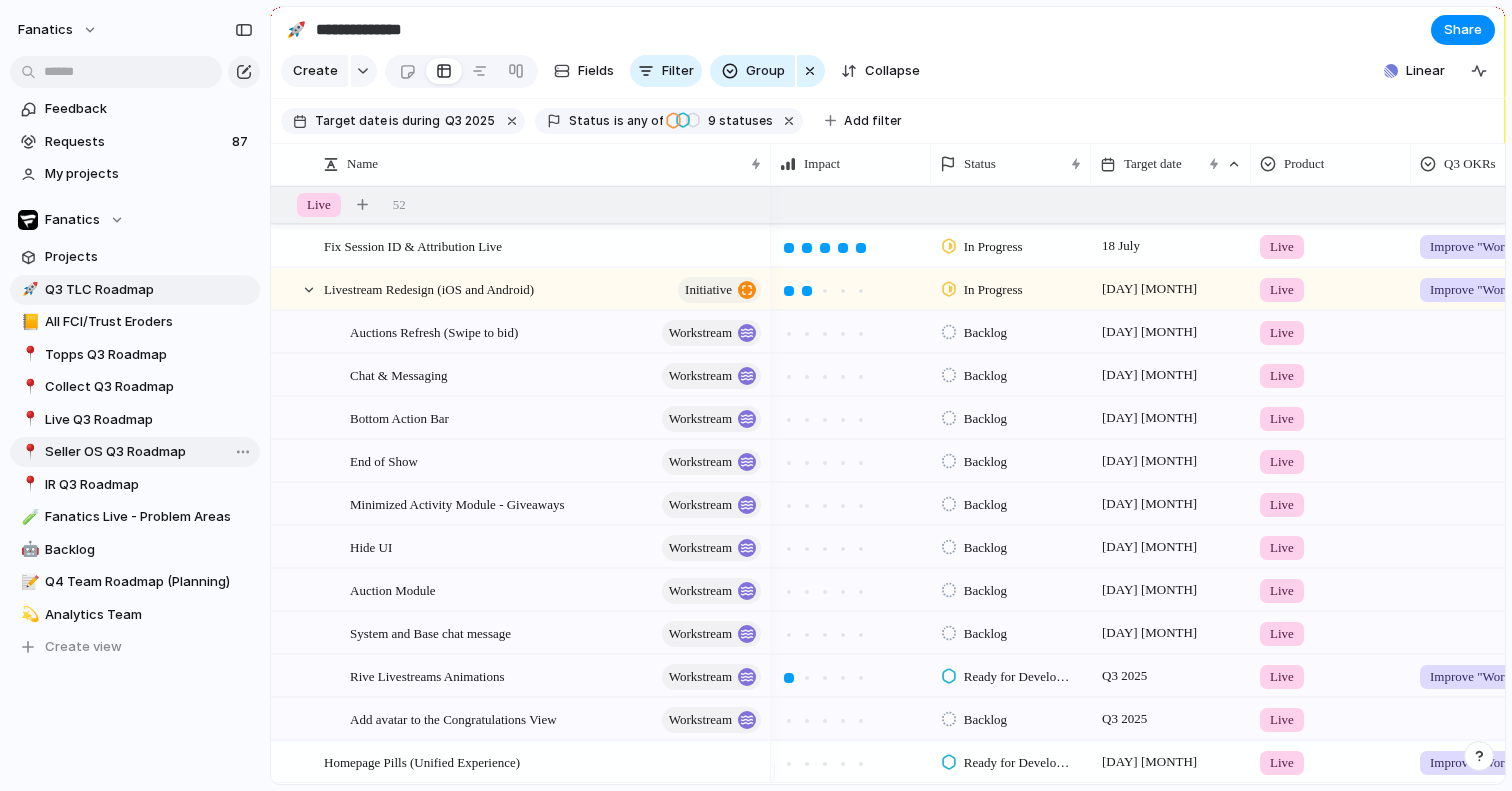 click on "Seller OS Q3 Roadmap" at bounding box center [149, 452] 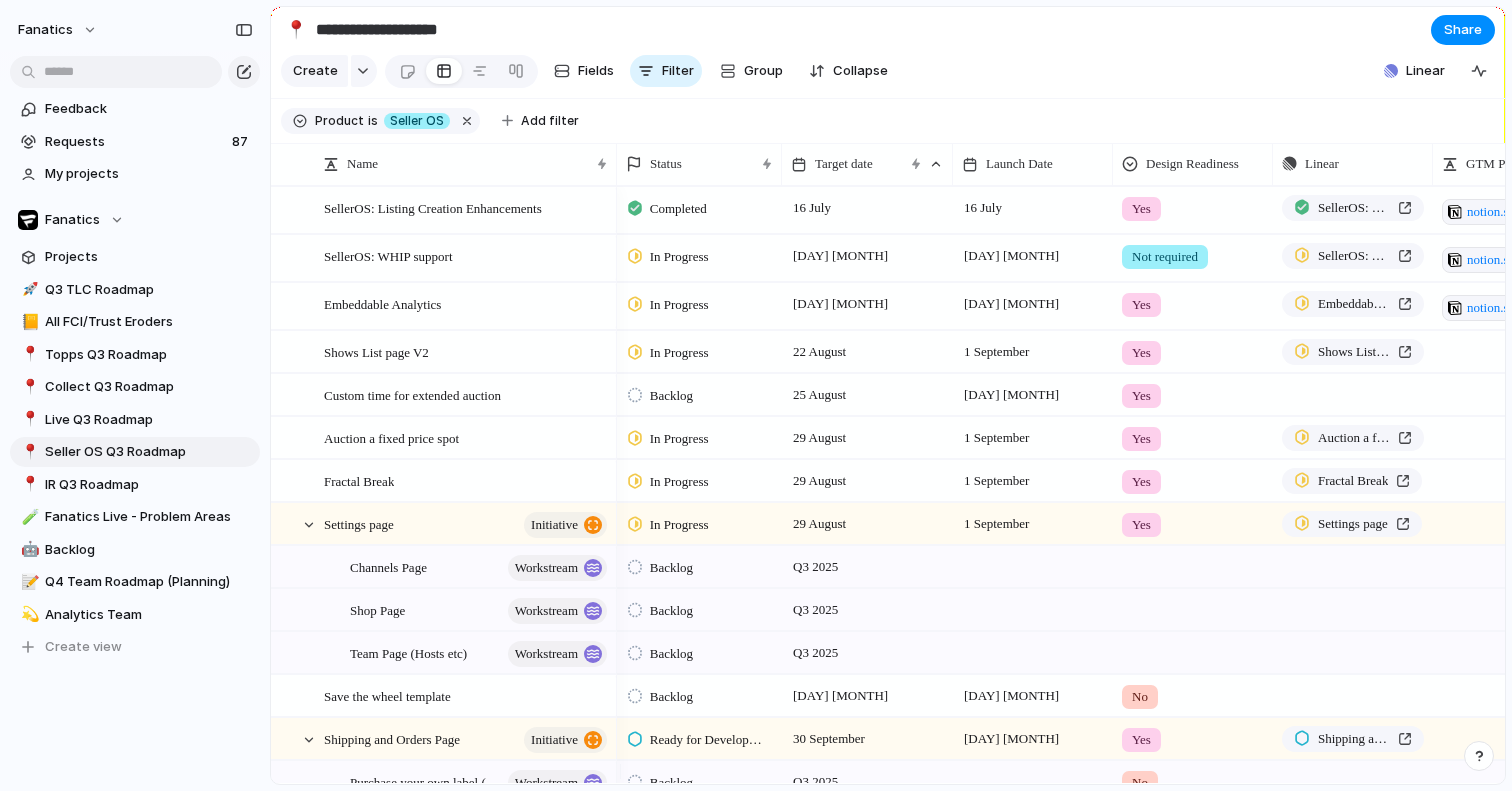 scroll, scrollTop: 61, scrollLeft: 0, axis: vertical 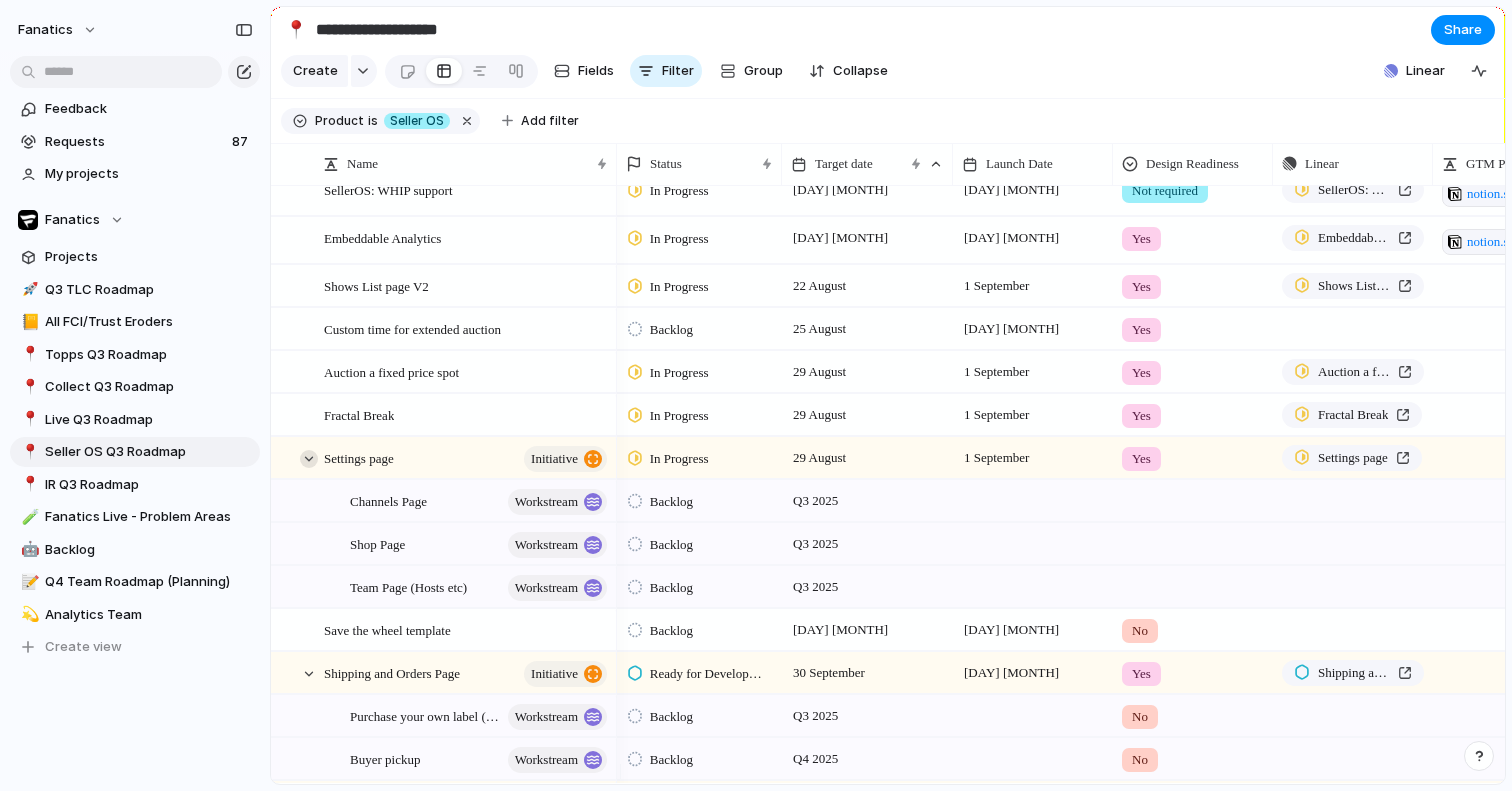 click at bounding box center (309, 459) 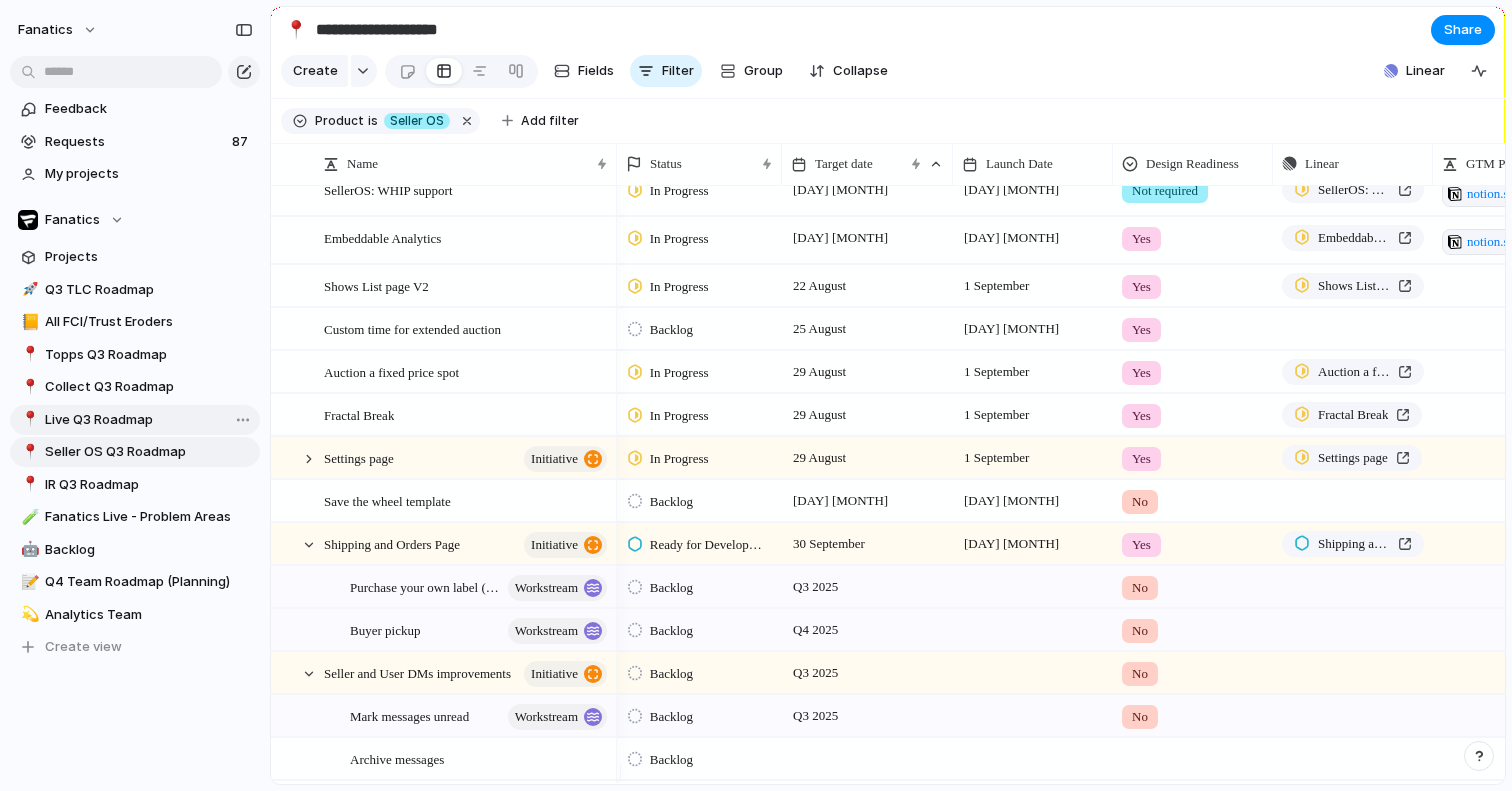 click on "Live Q3 Roadmap" at bounding box center (149, 420) 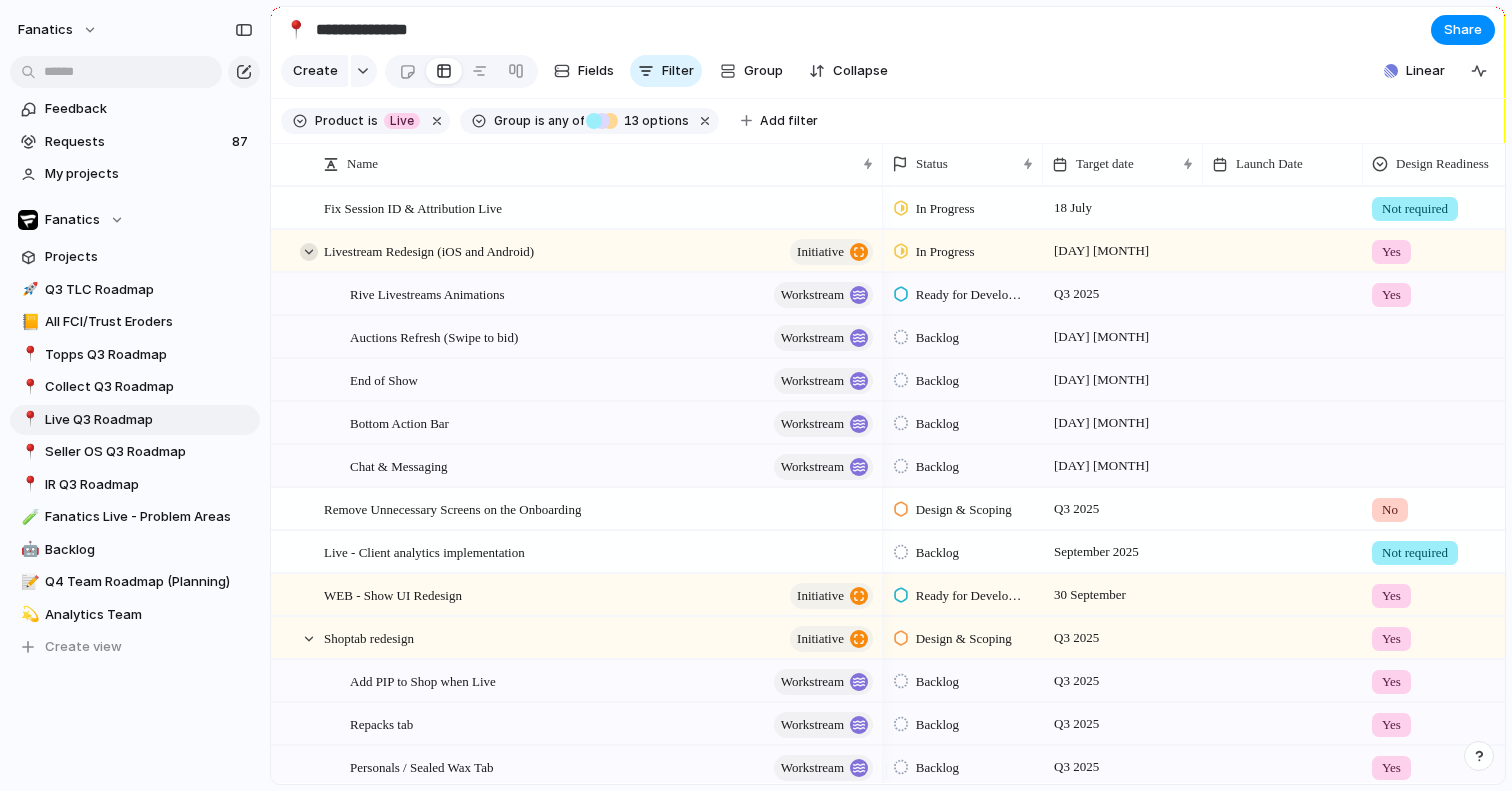 click at bounding box center (309, 252) 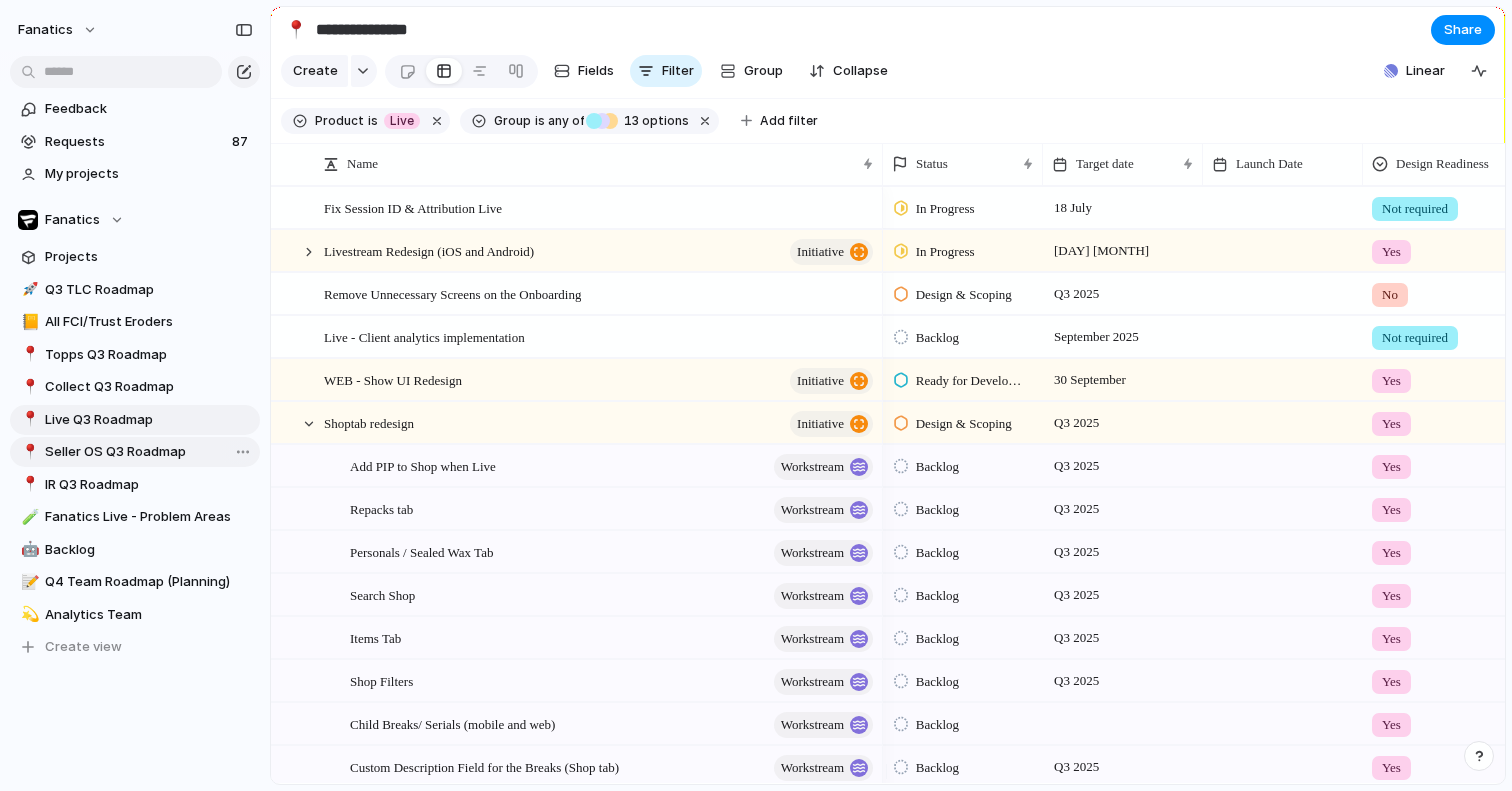 click on "Seller OS Q3 Roadmap" at bounding box center [149, 452] 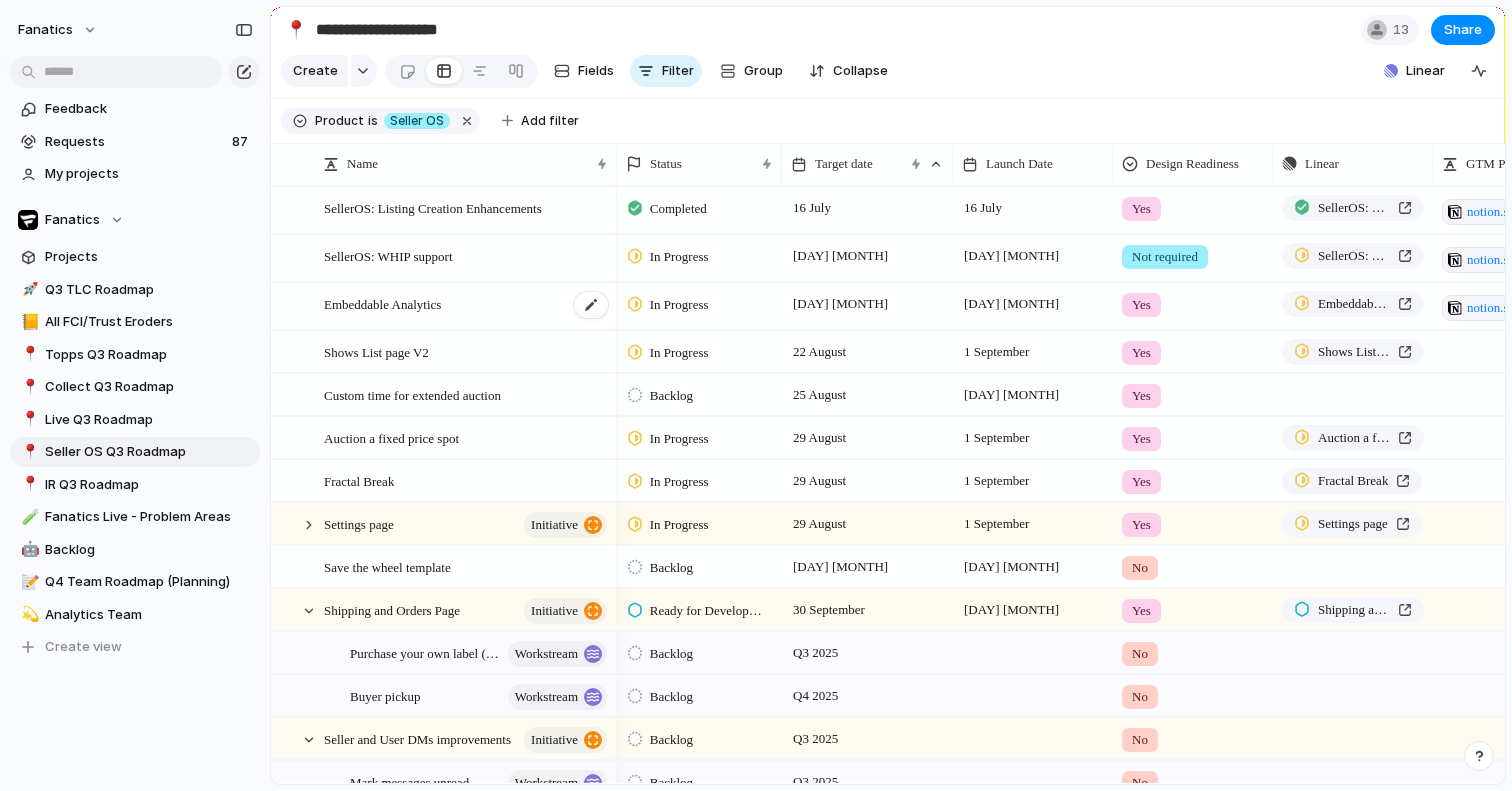 scroll, scrollTop: 46, scrollLeft: 0, axis: vertical 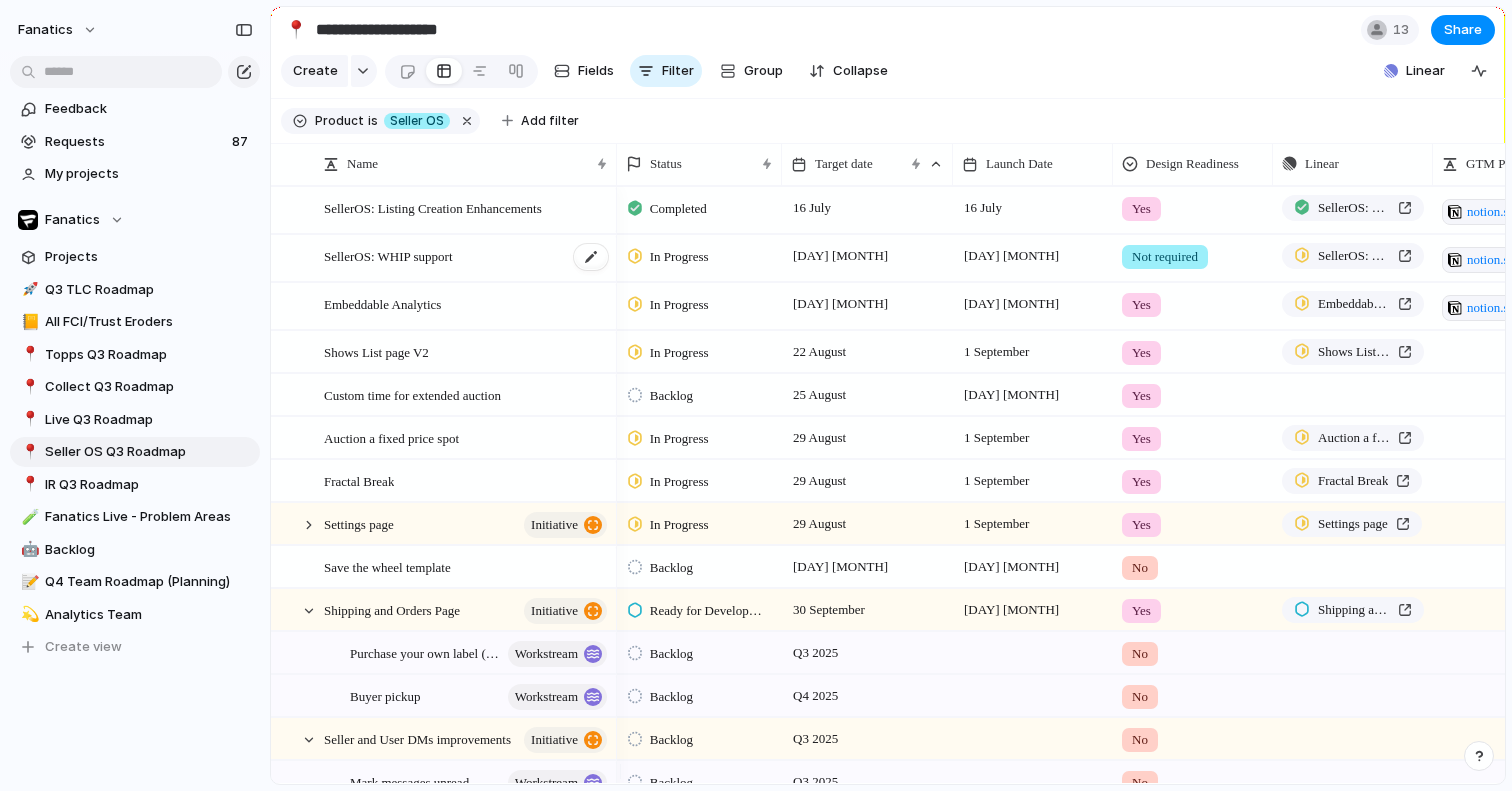 click on "SellerOS: WHIP support" at bounding box center (388, 255) 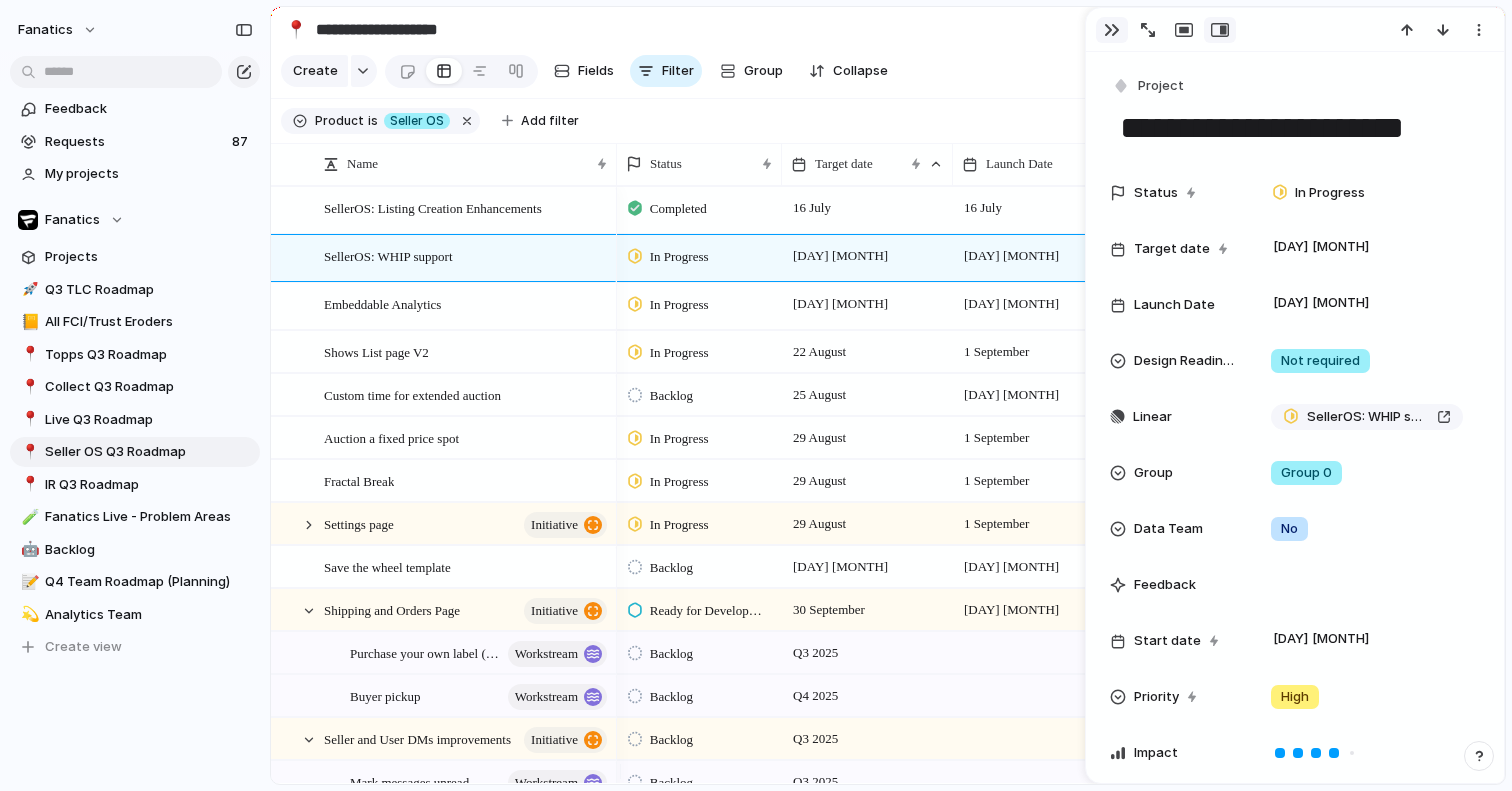 click at bounding box center (1112, 30) 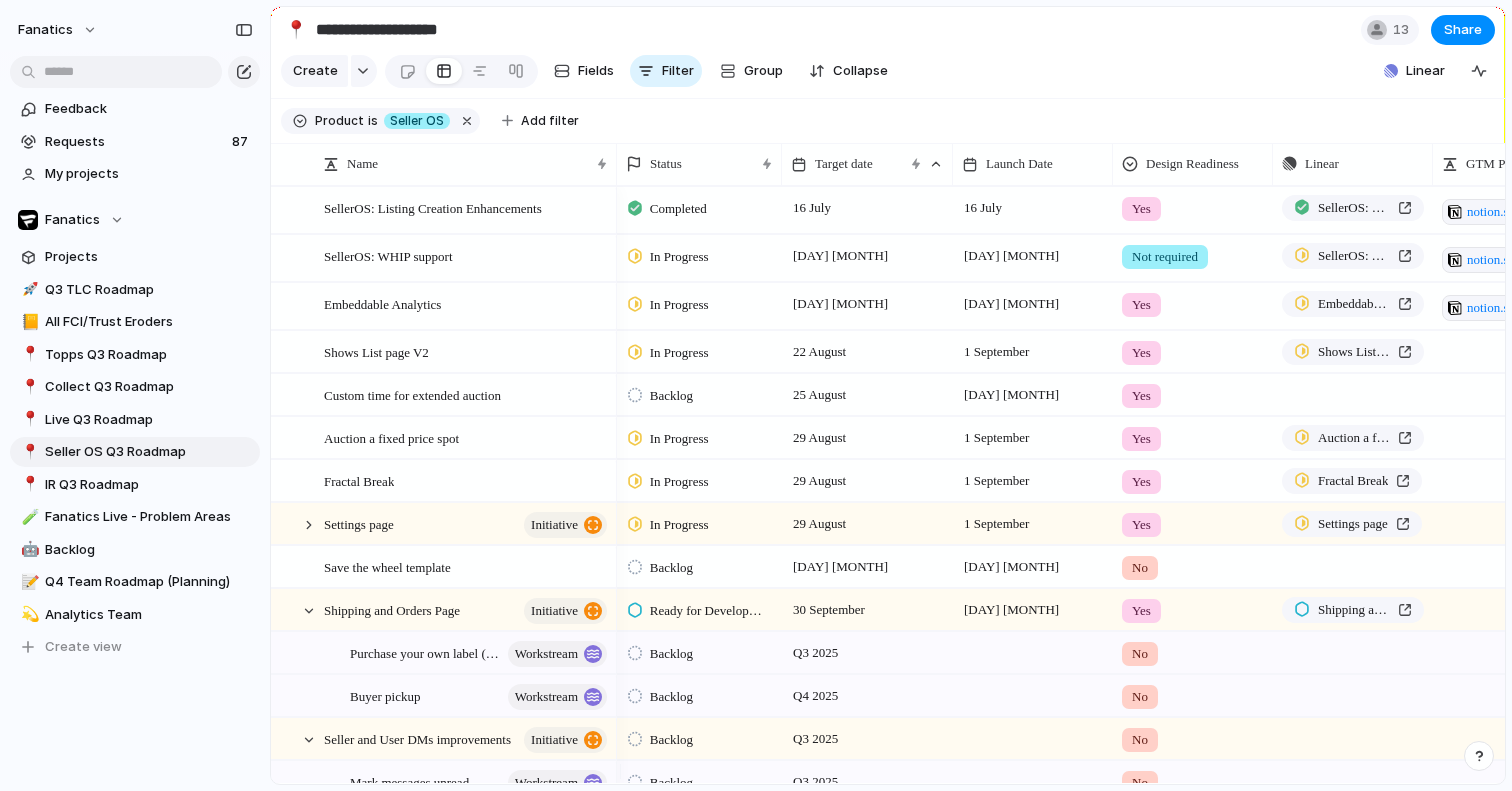 scroll, scrollTop: 0, scrollLeft: 103, axis: horizontal 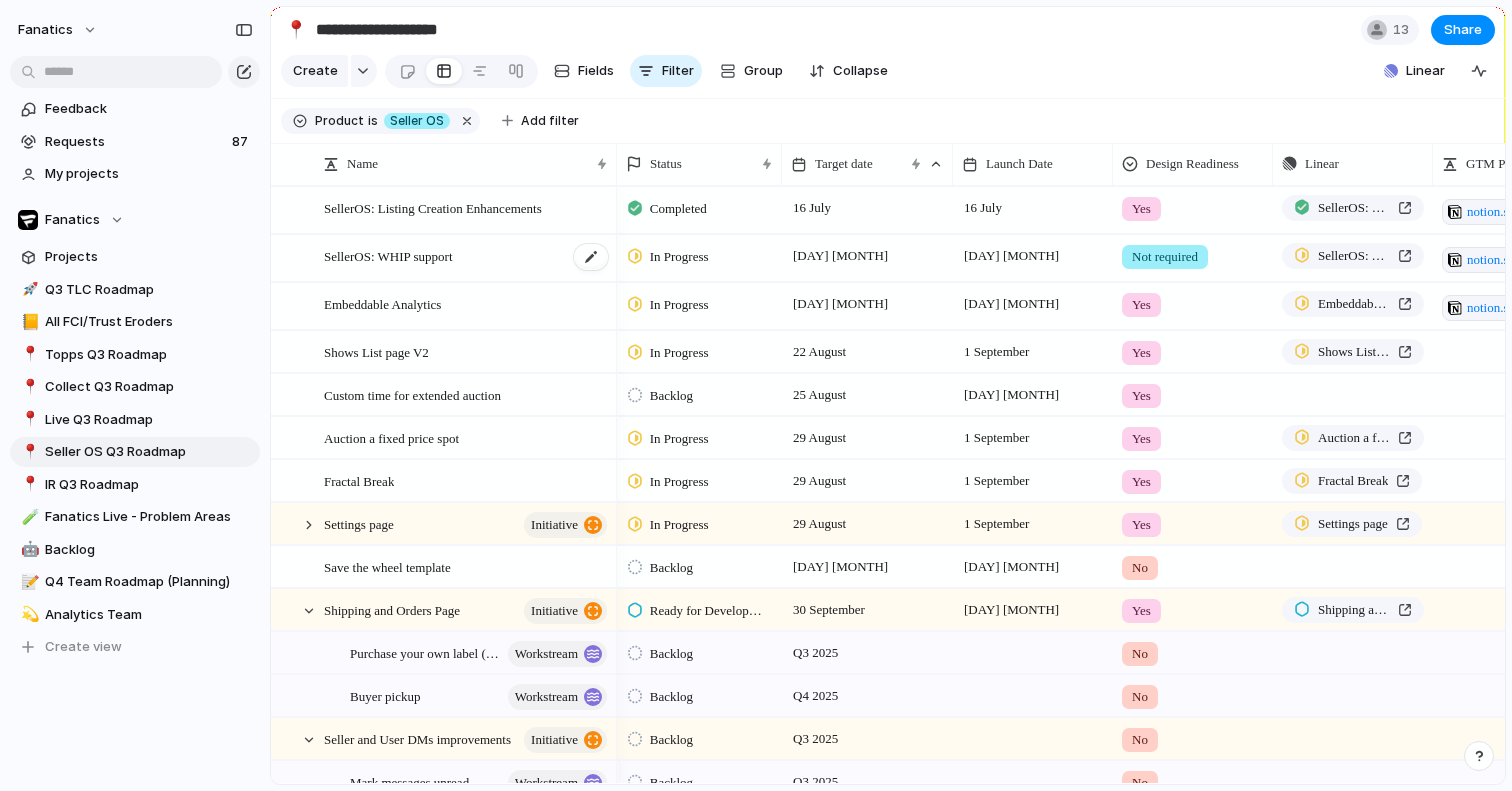 click on "SellerOS: WHIP support" at bounding box center (467, 259) 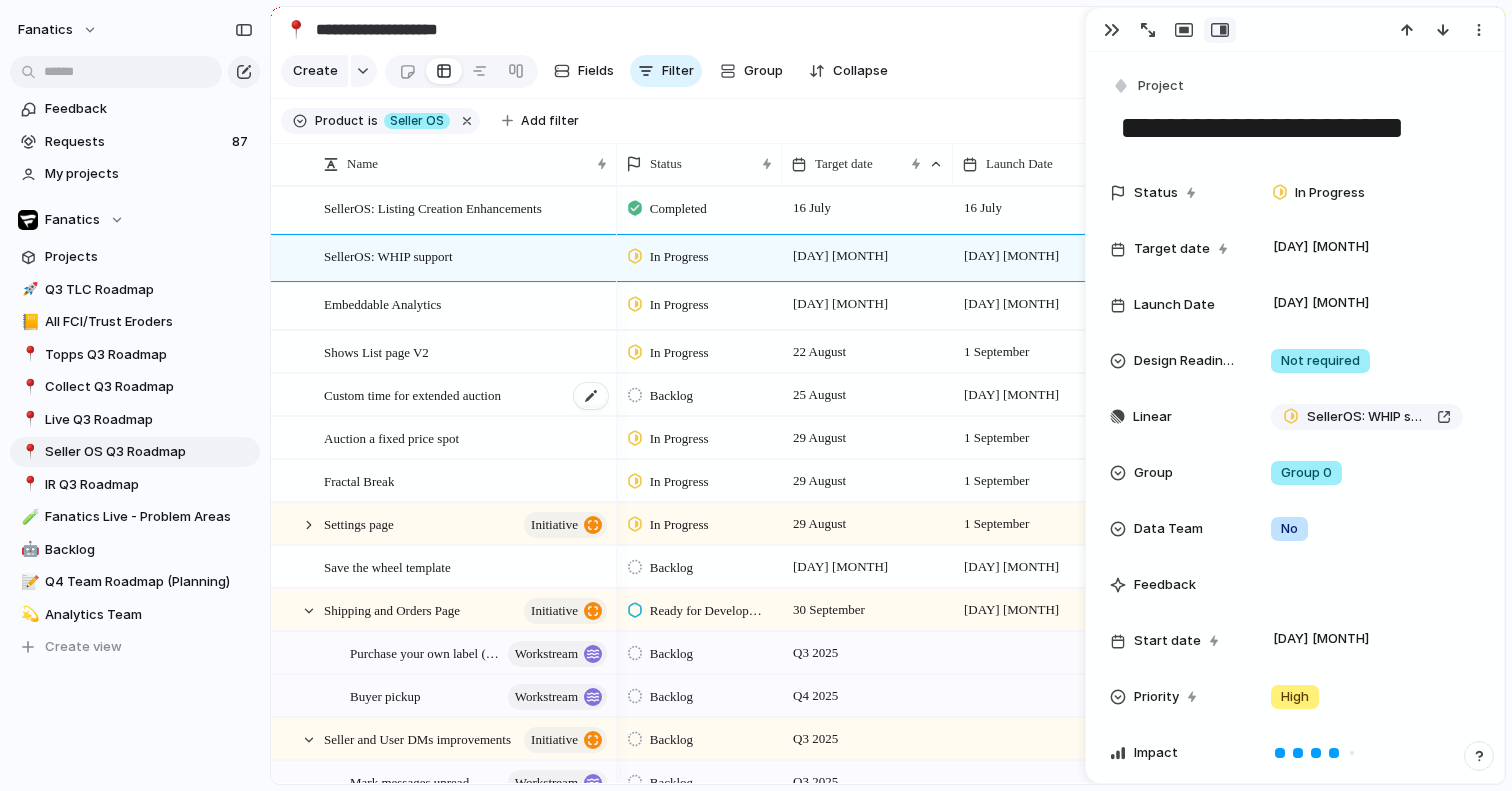 scroll, scrollTop: 29, scrollLeft: 0, axis: vertical 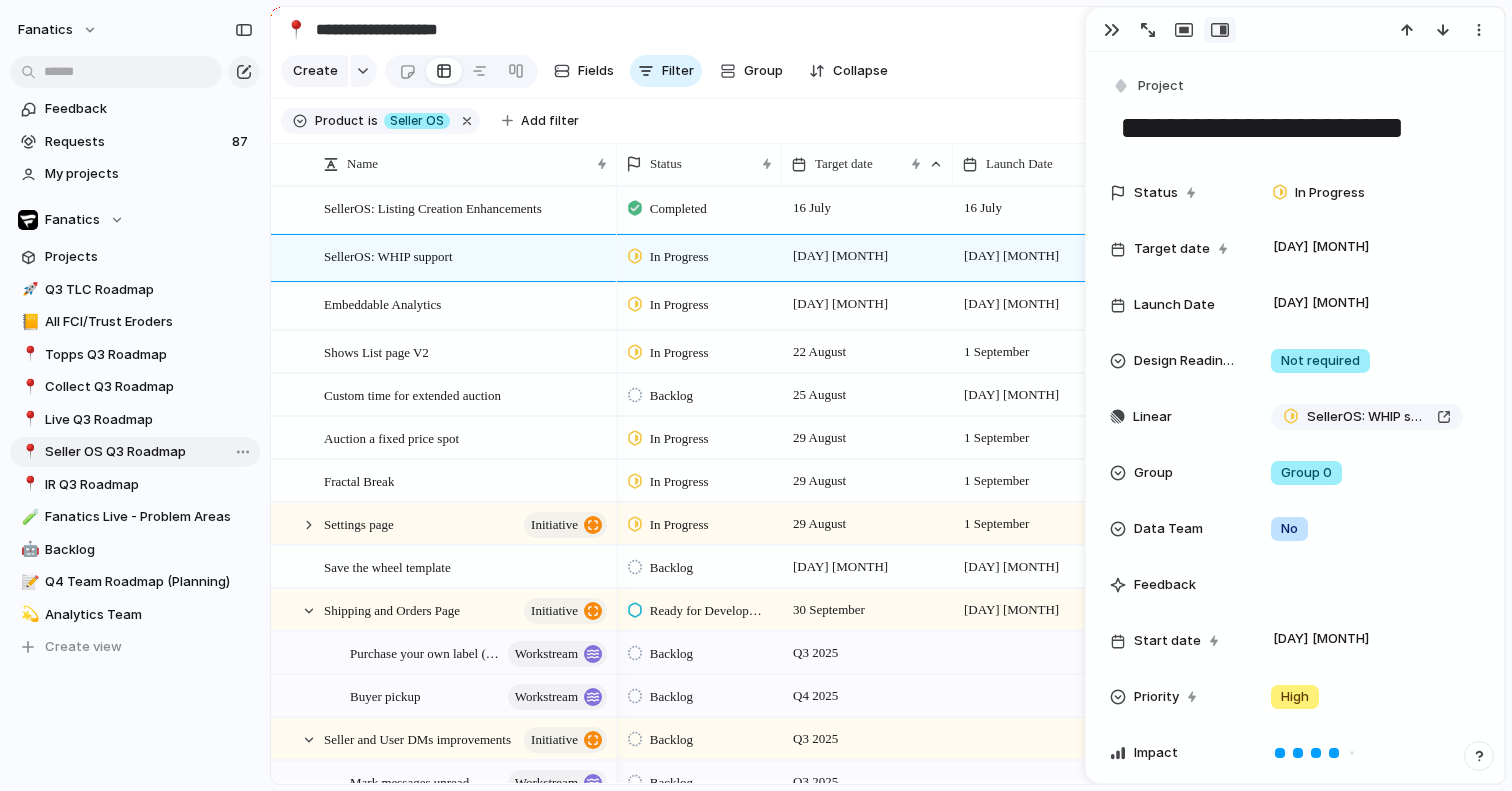 click on "Seller OS Q3 Roadmap" at bounding box center (149, 452) 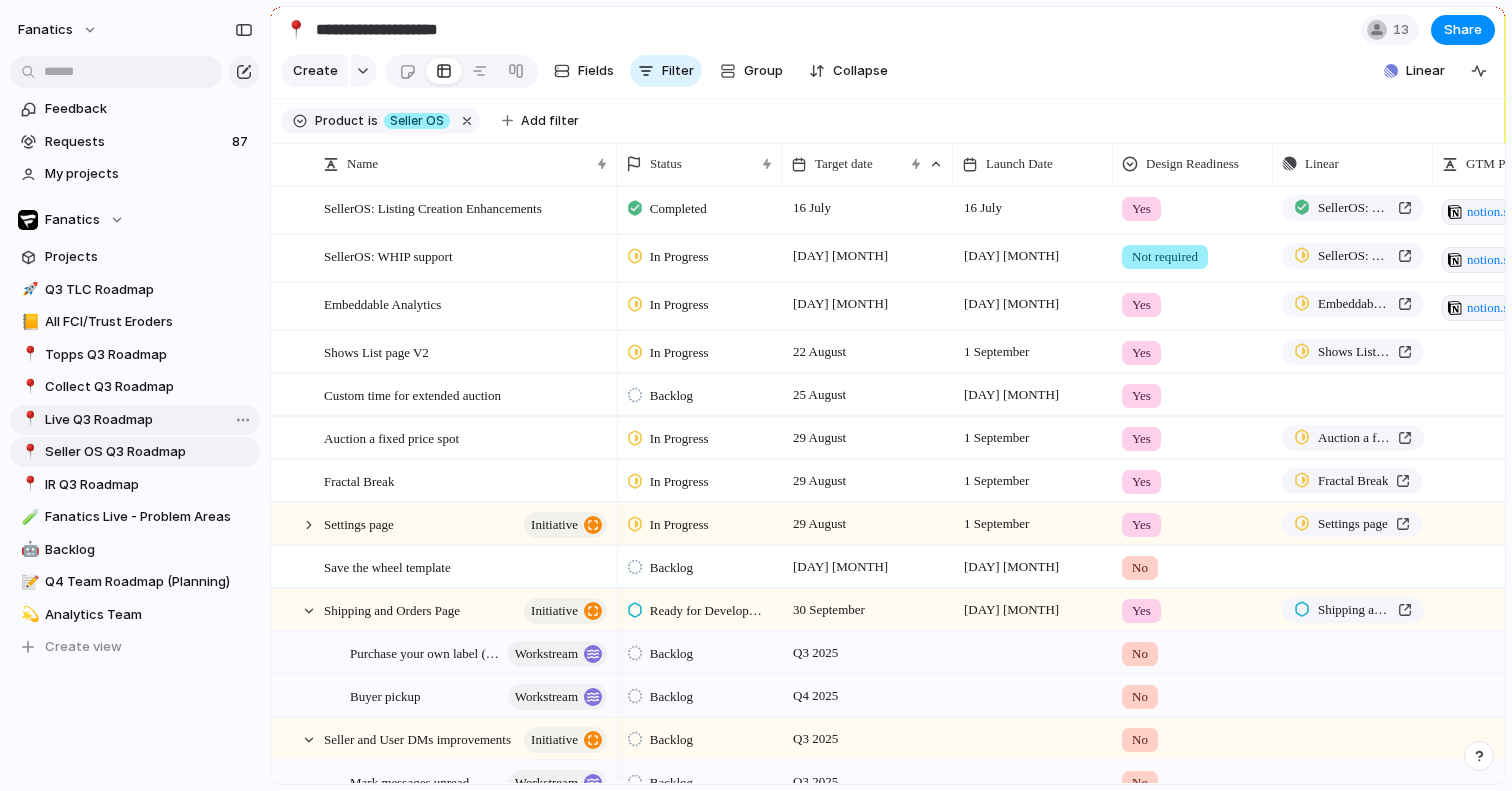 click on "Live Q3 Roadmap" at bounding box center [149, 420] 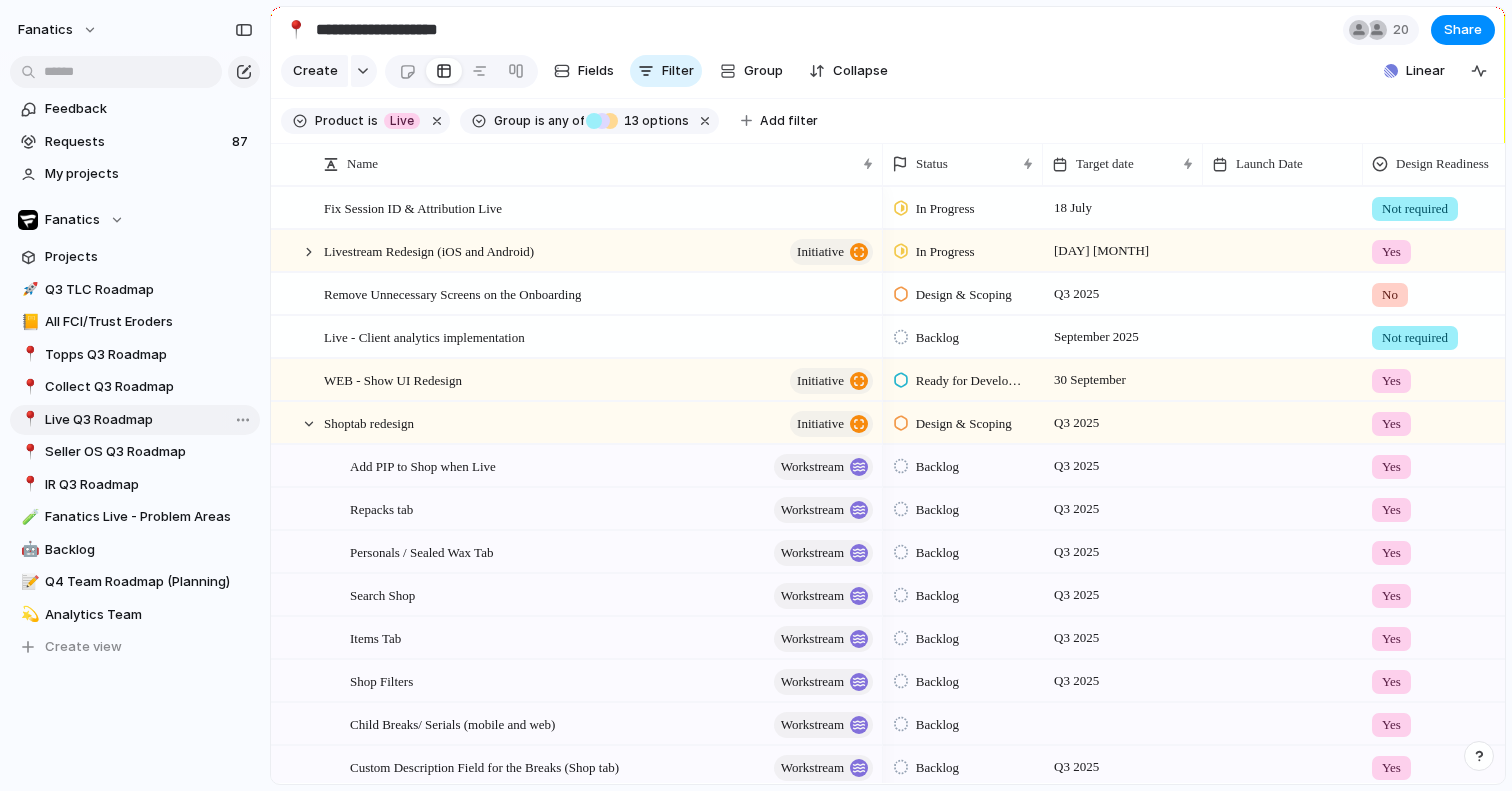 type on "**********" 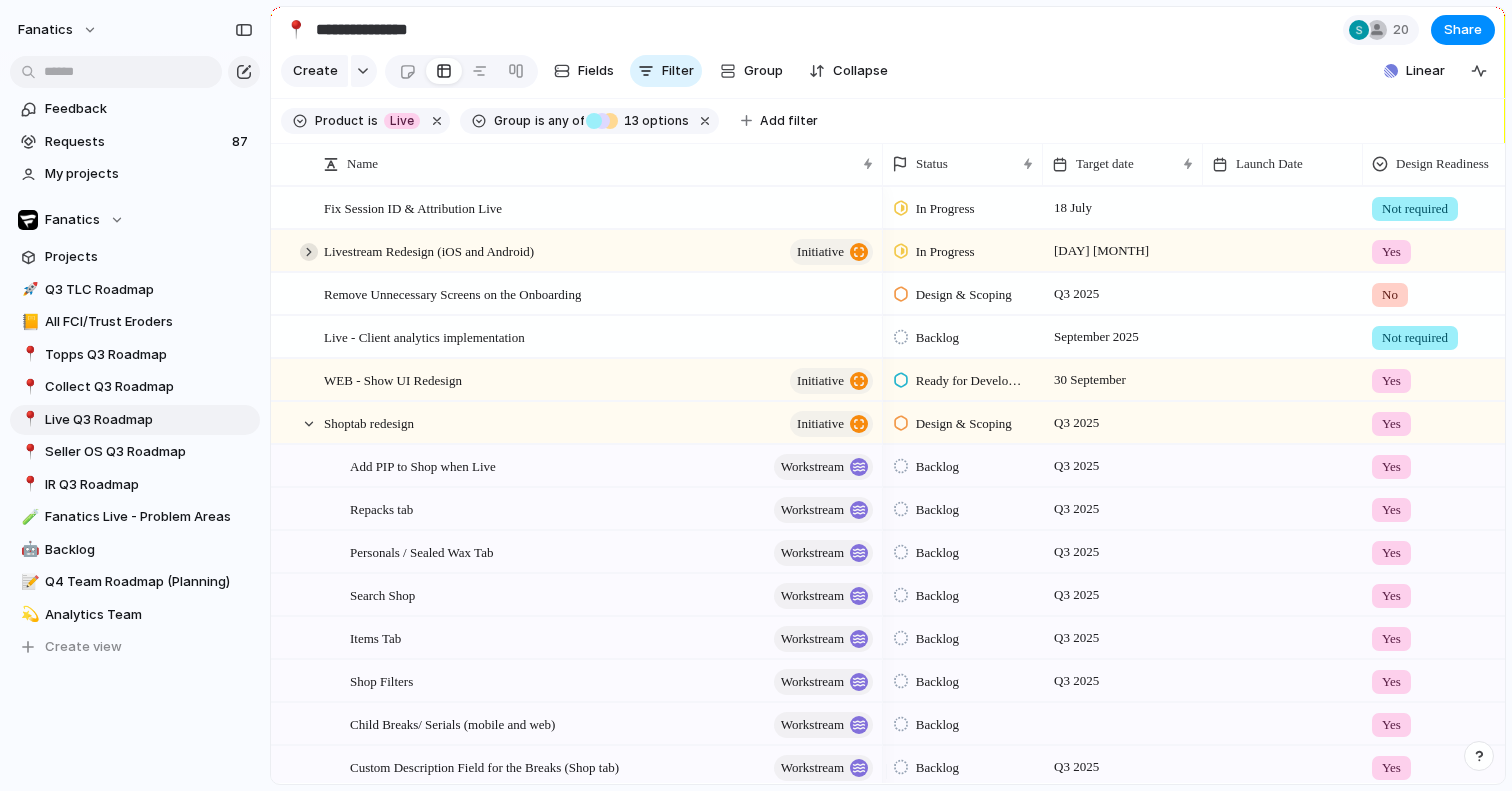 click at bounding box center [309, 252] 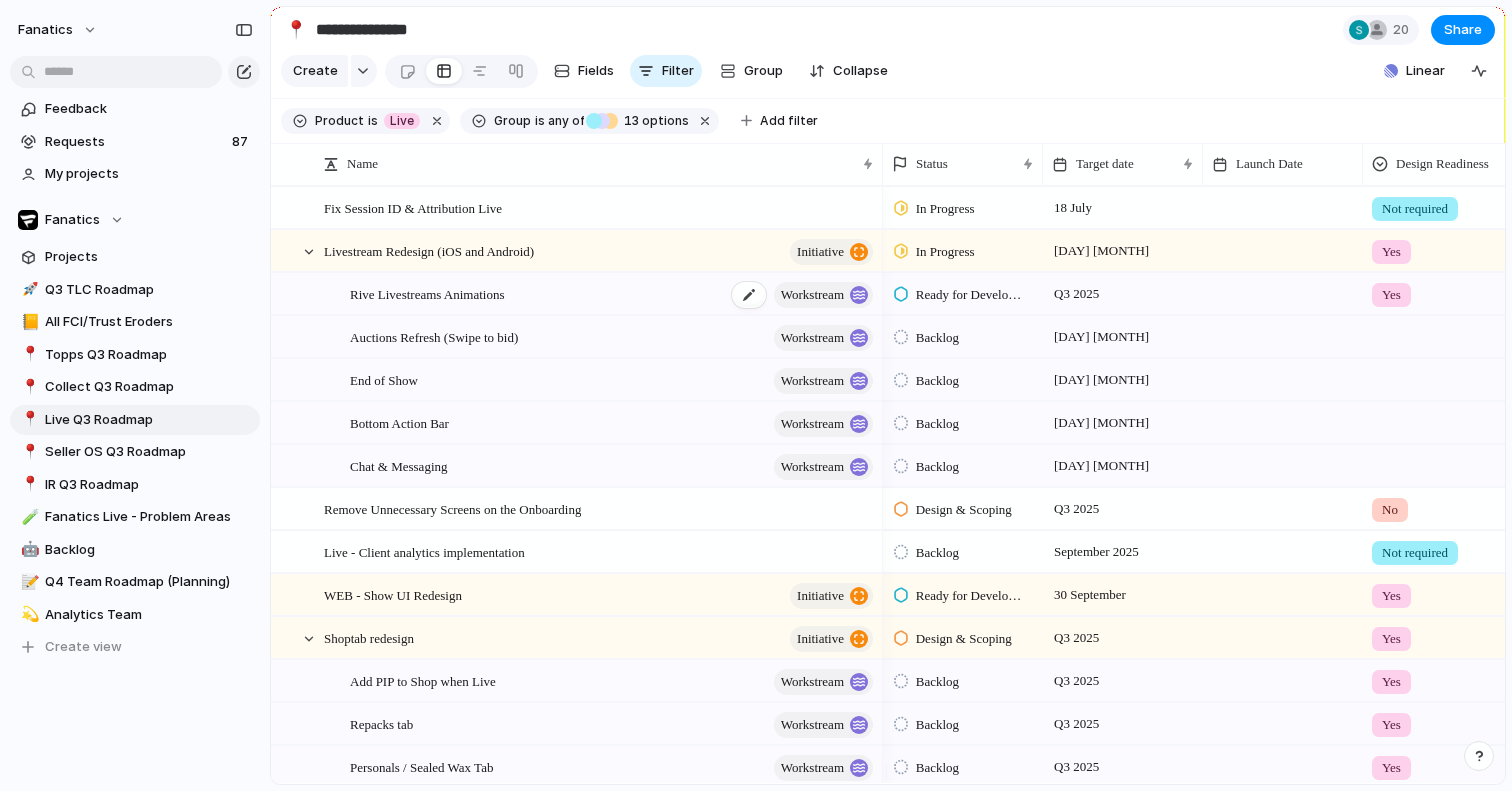 scroll, scrollTop: 34, scrollLeft: 0, axis: vertical 